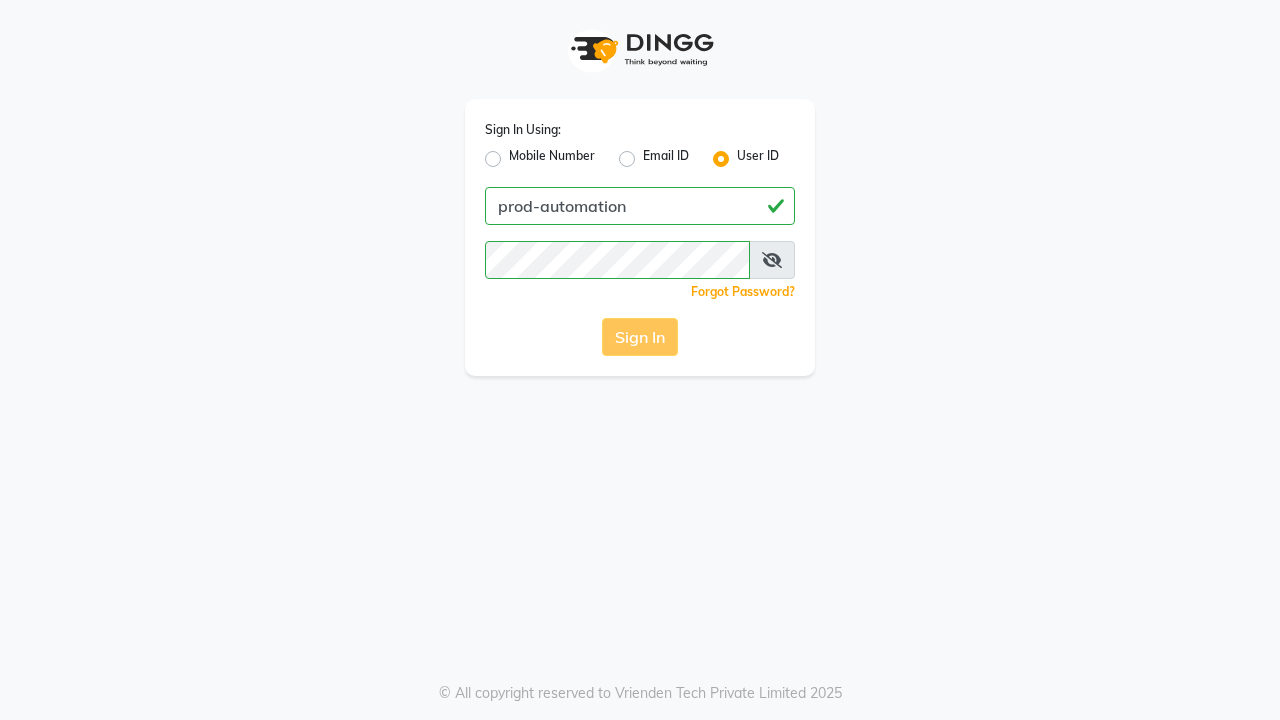 scroll, scrollTop: 0, scrollLeft: 0, axis: both 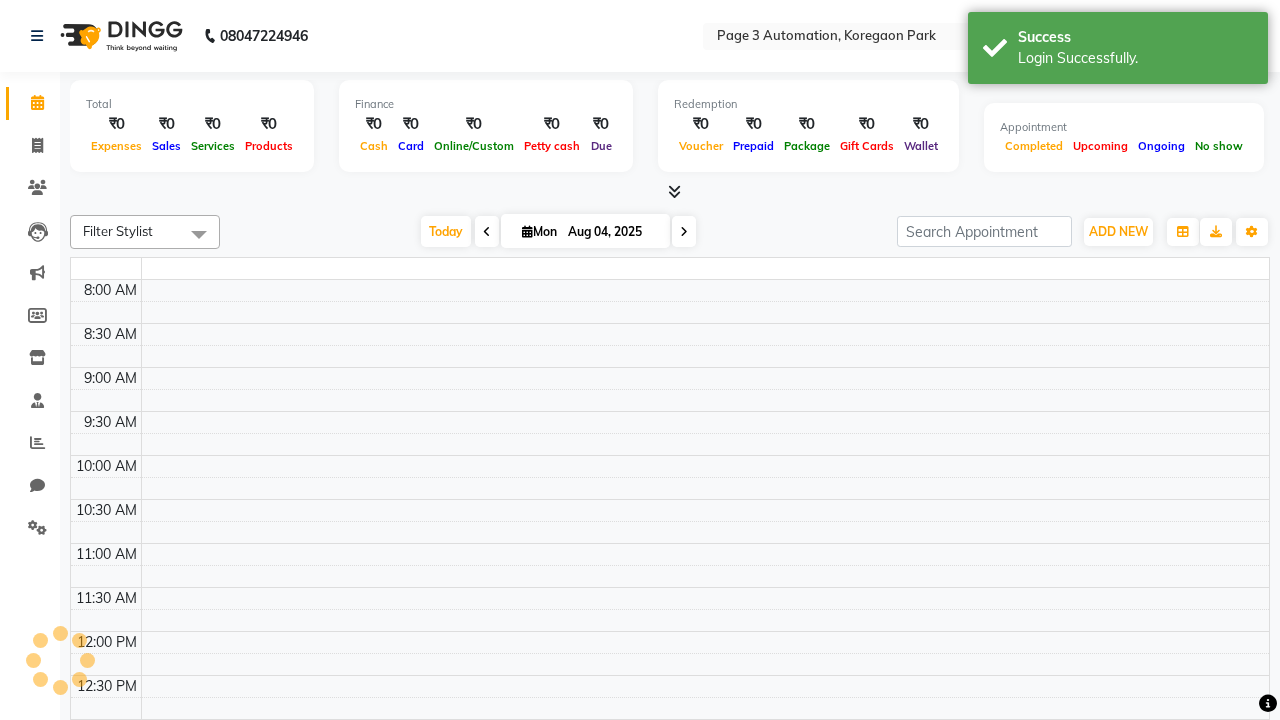 select on "en" 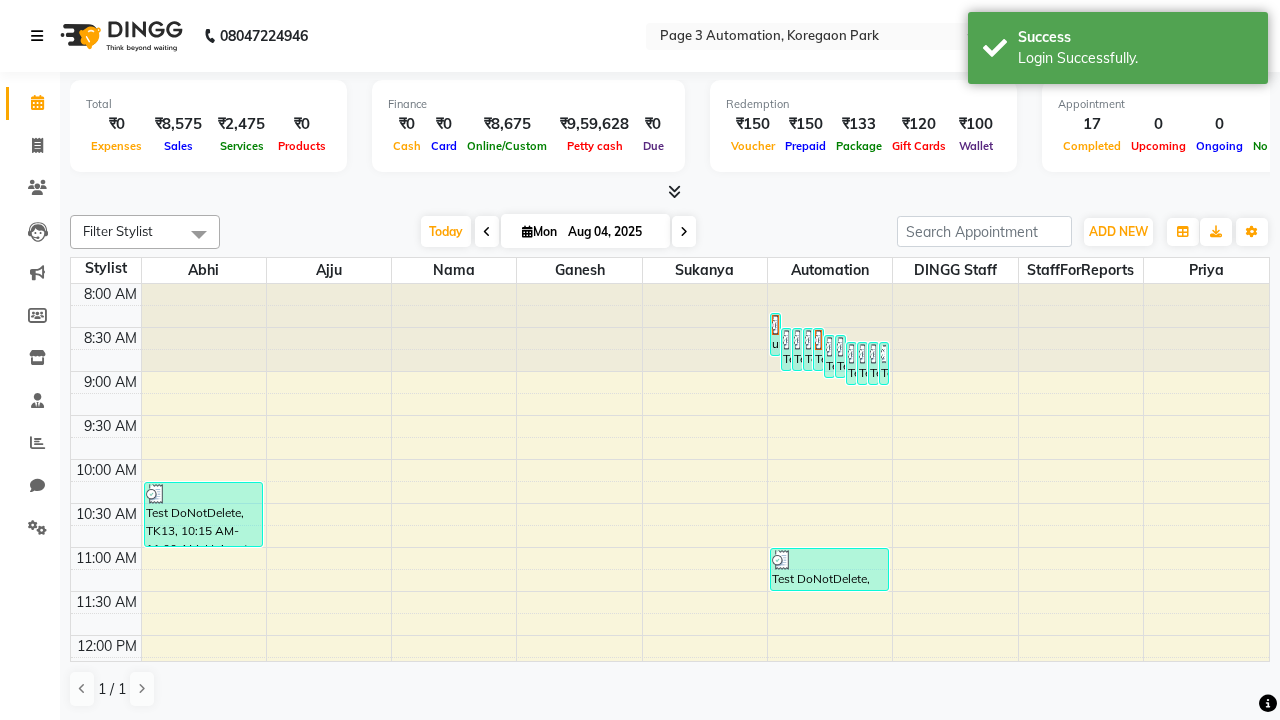 click at bounding box center (37, 36) 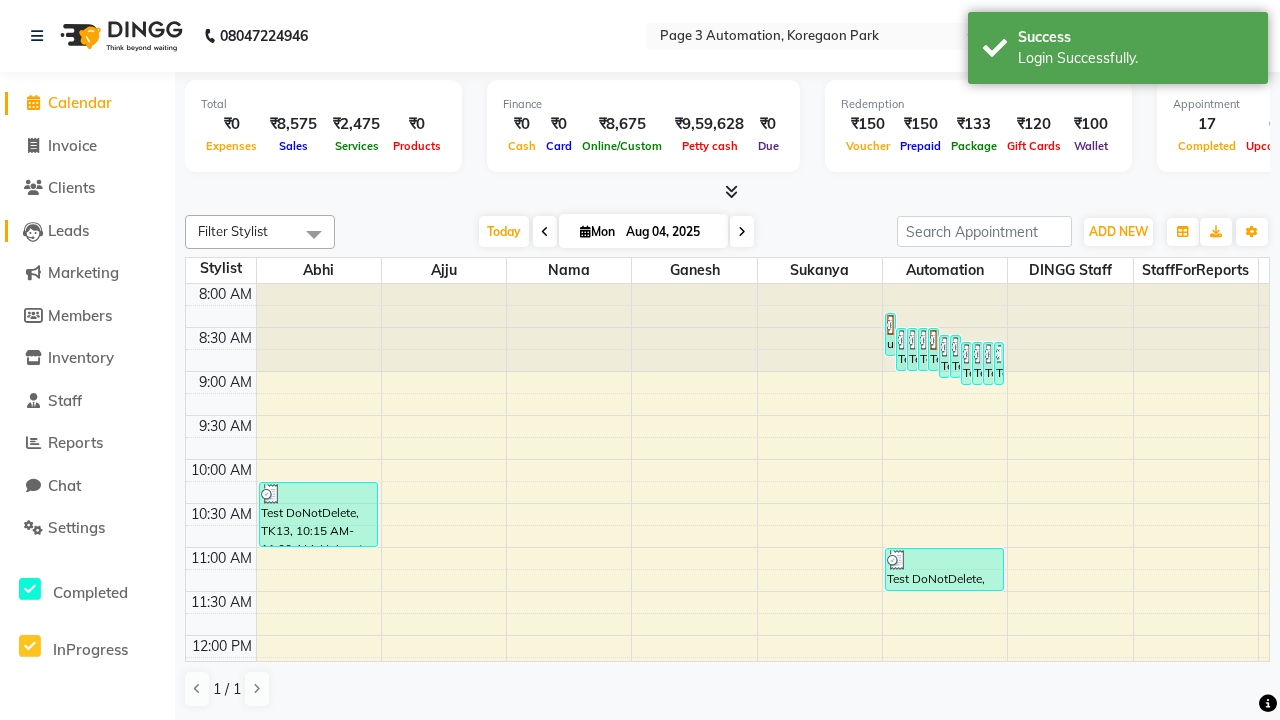 click on "Leads" 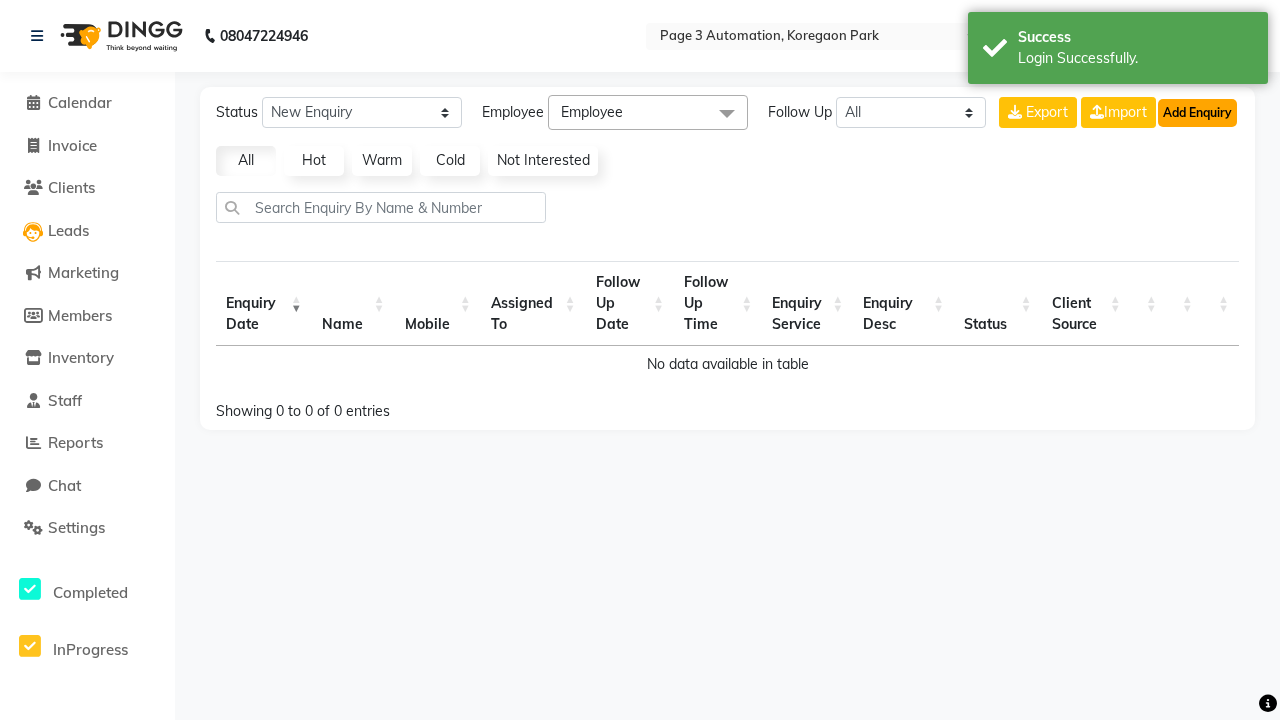 click on "Add Enquiry" 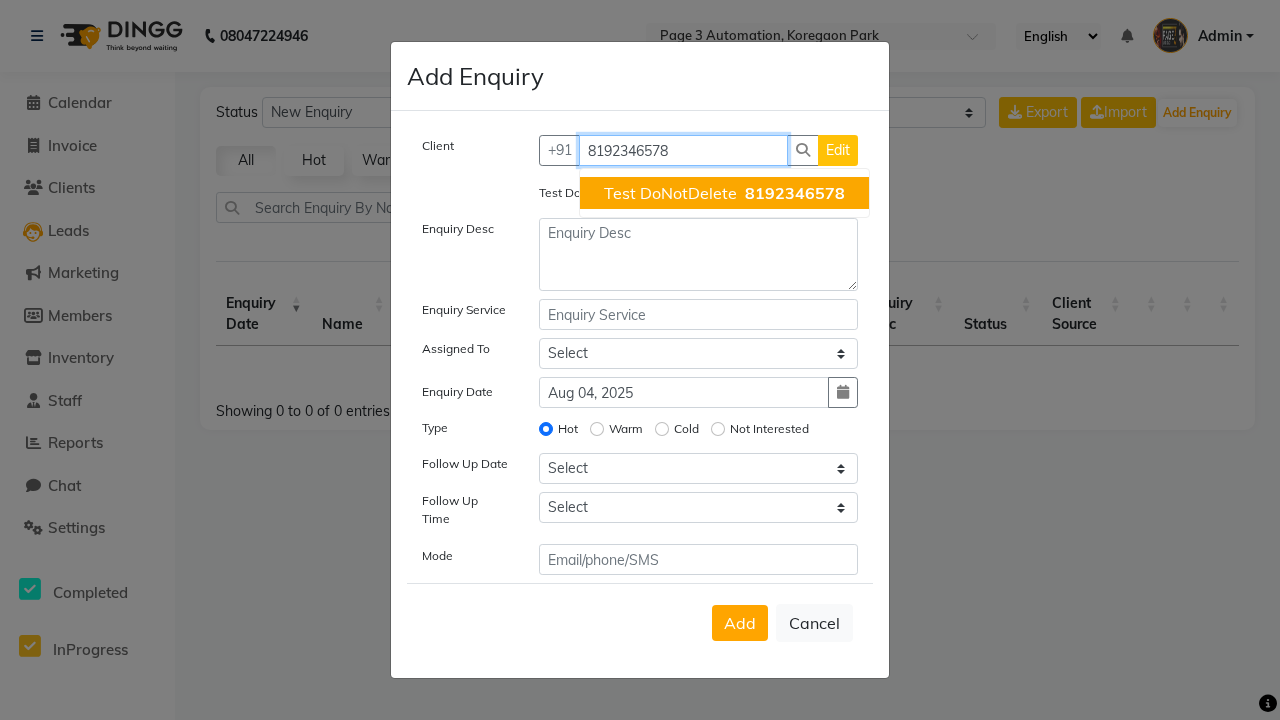 click on "Test DoNotDelete" at bounding box center (670, 193) 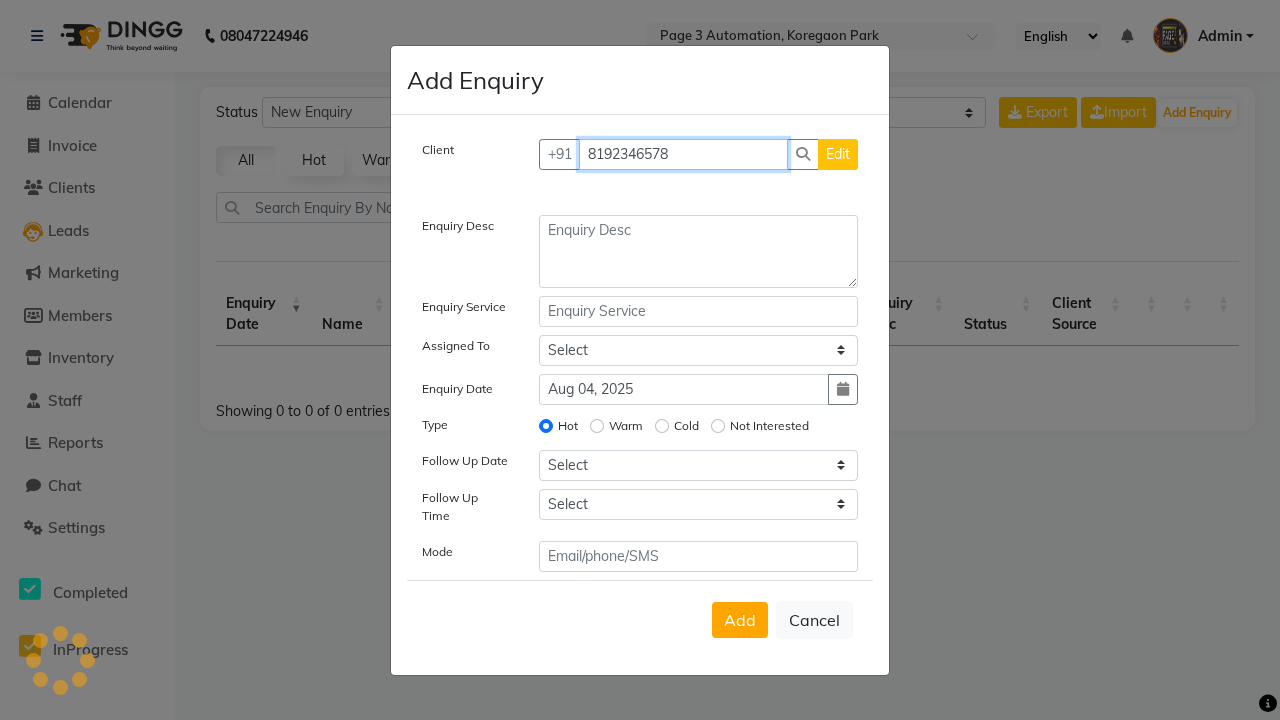 type on "8192346578" 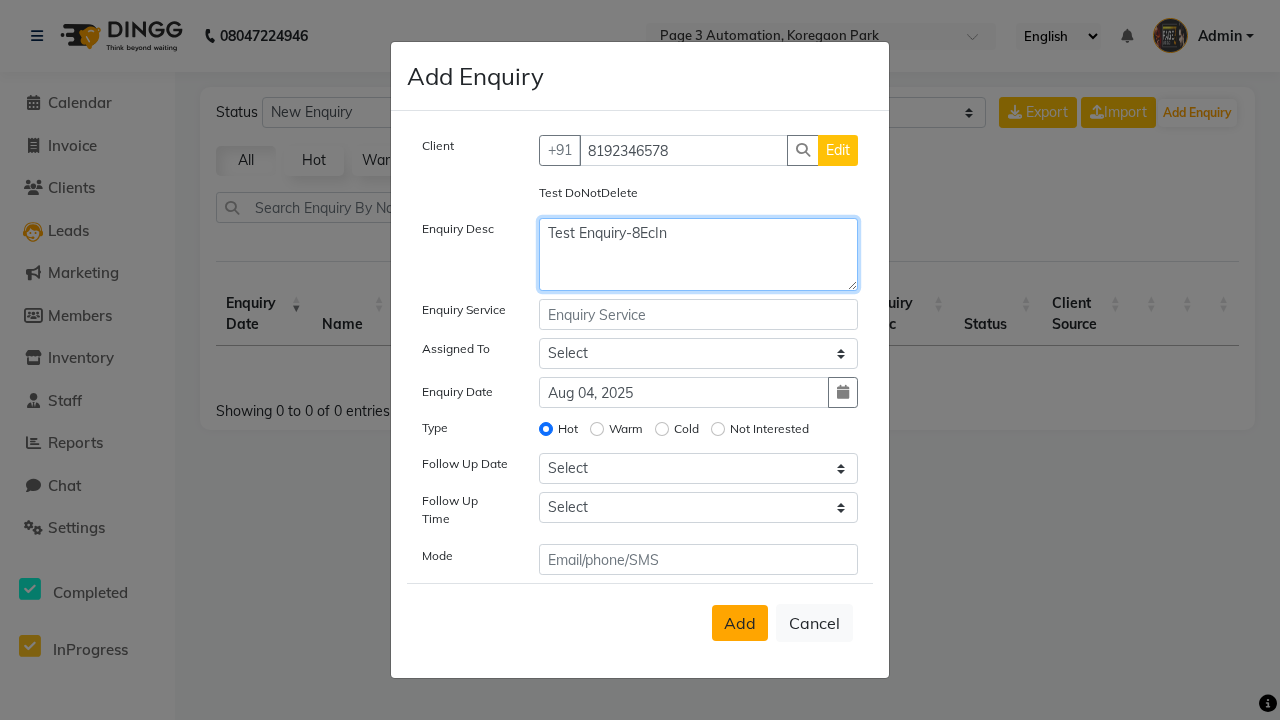 type on "Test Enquiry-8EcIn" 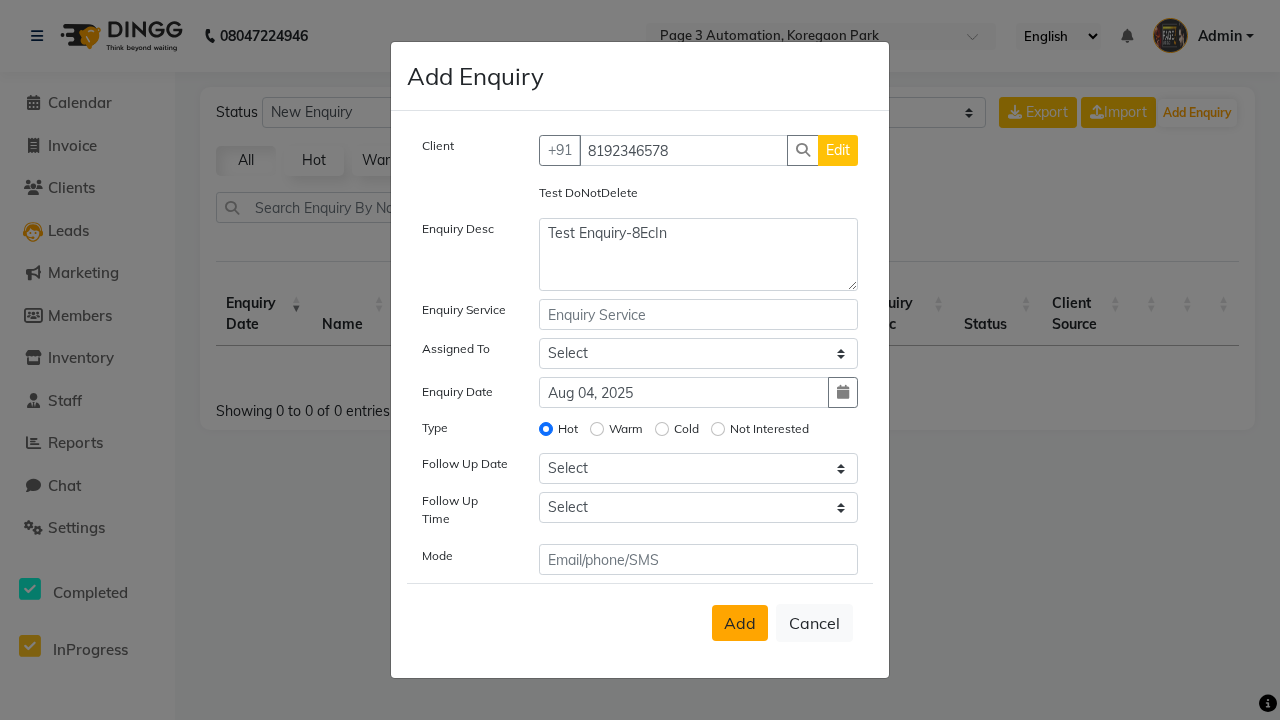 click on "Add" at bounding box center [740, 623] 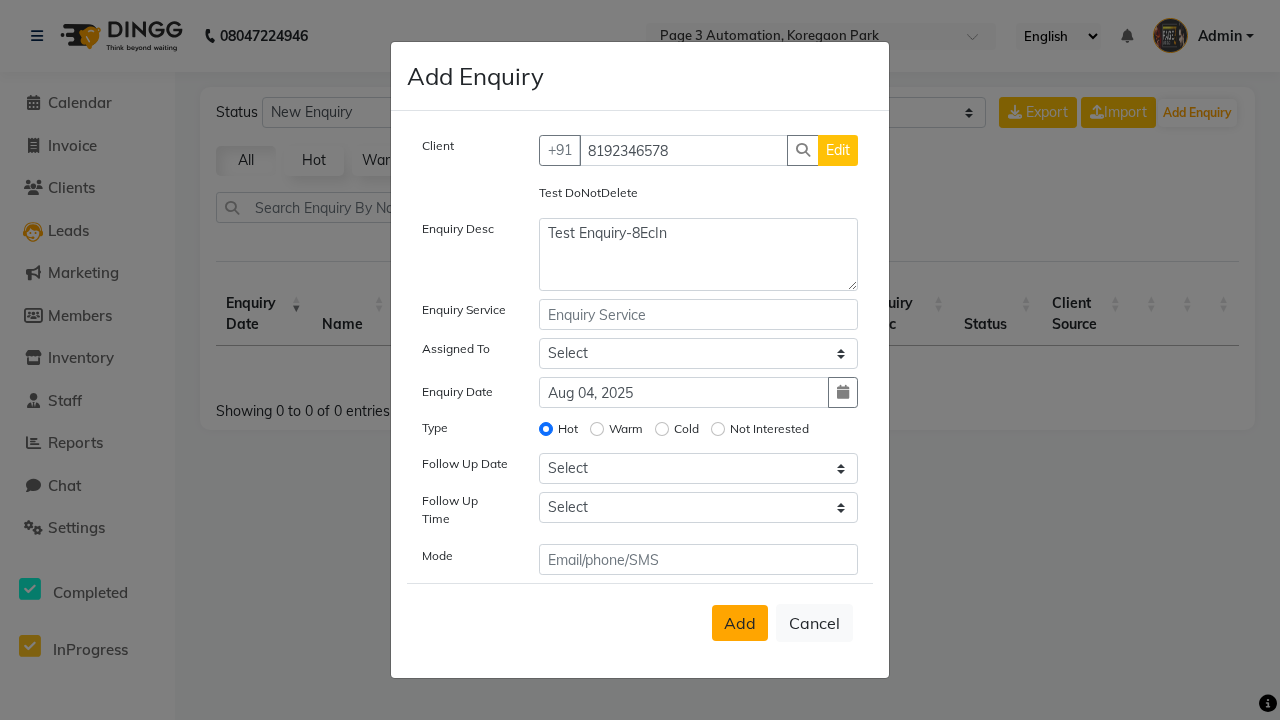 type 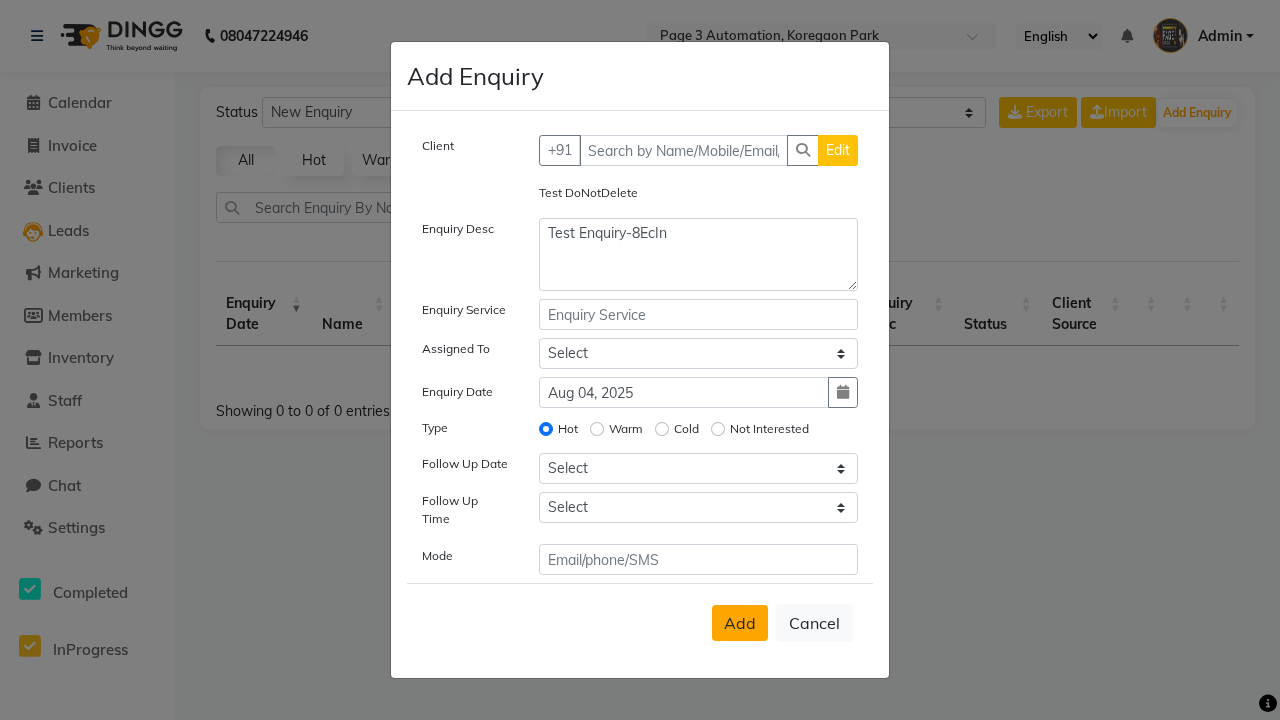 type 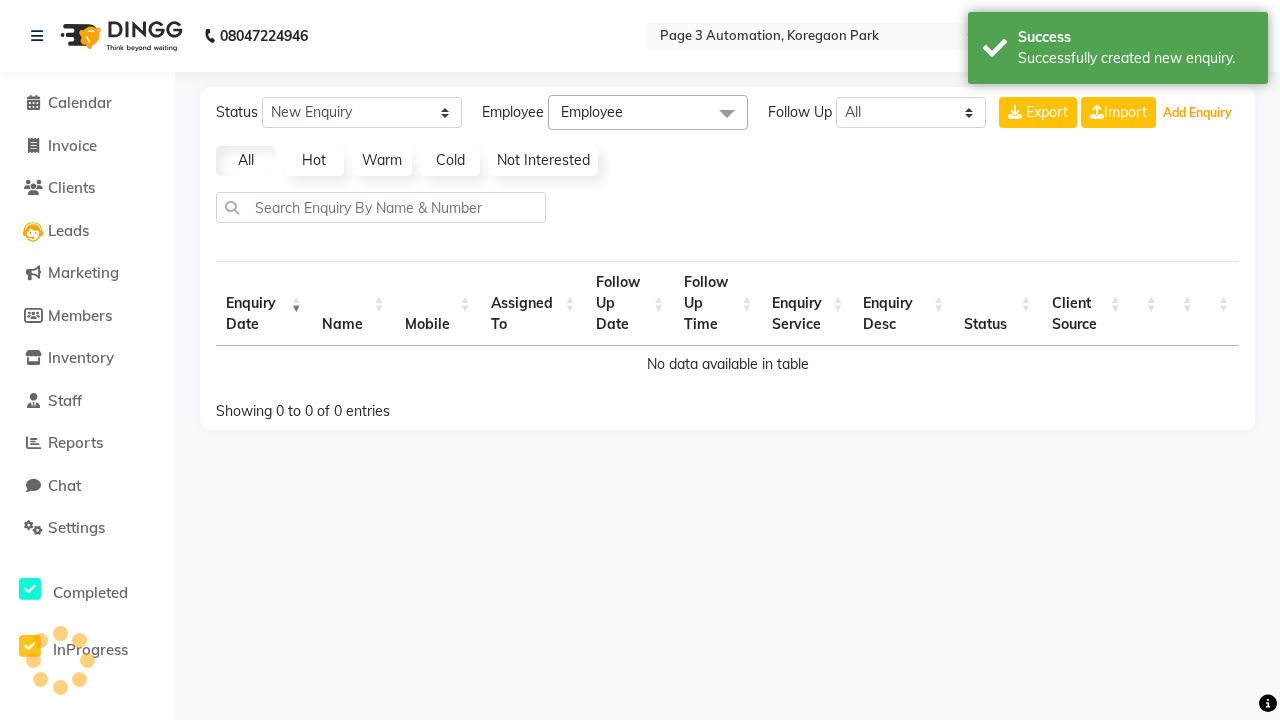 select on "10" 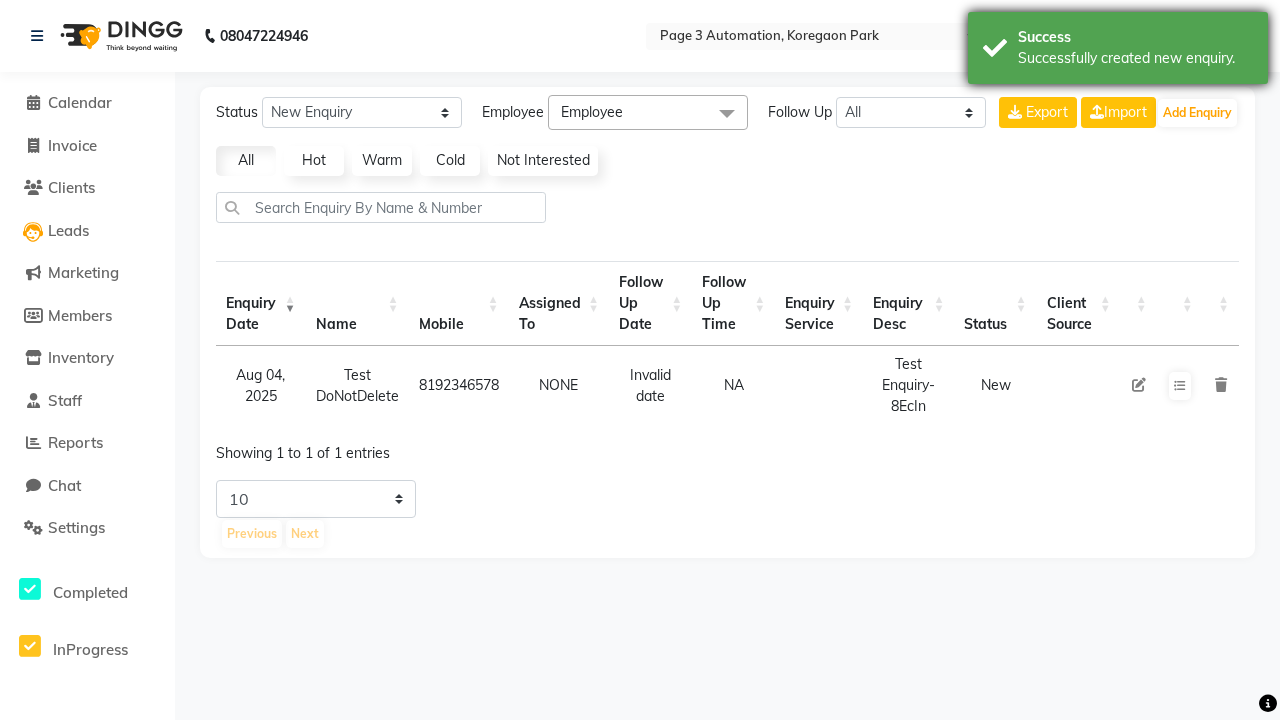 click on "Successfully created new enquiry." at bounding box center (1135, 58) 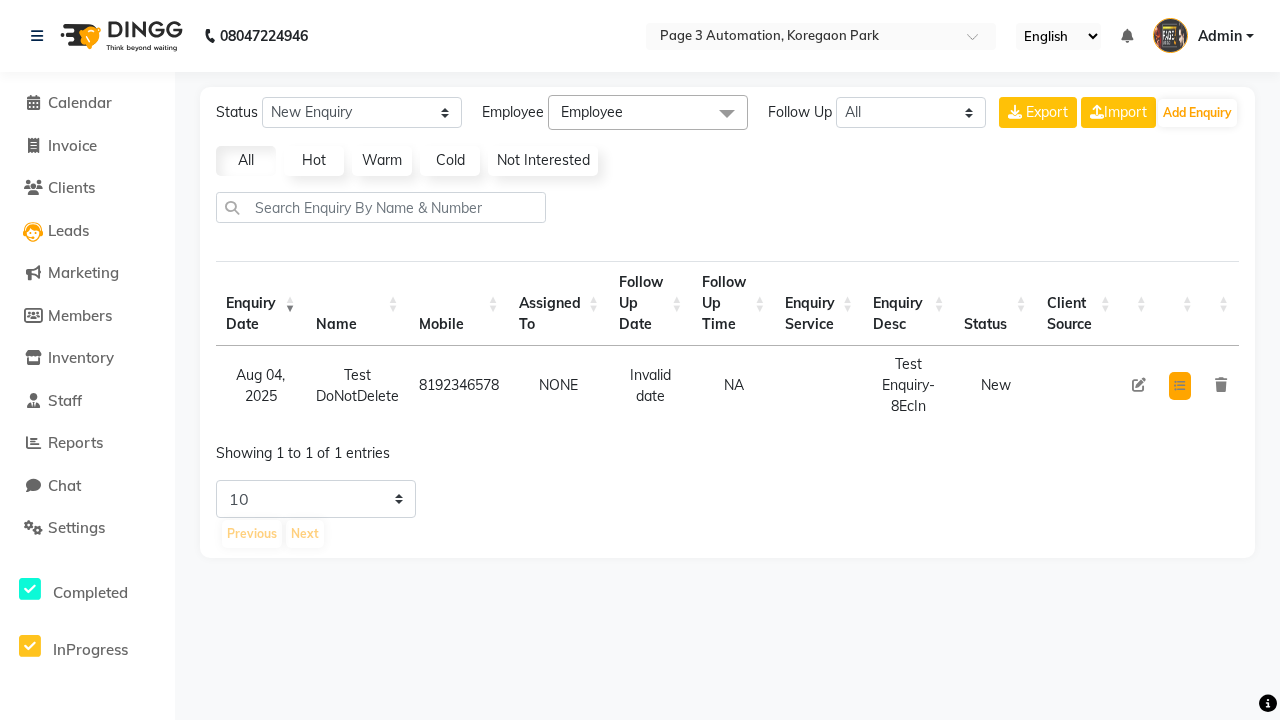 click at bounding box center [1180, 386] 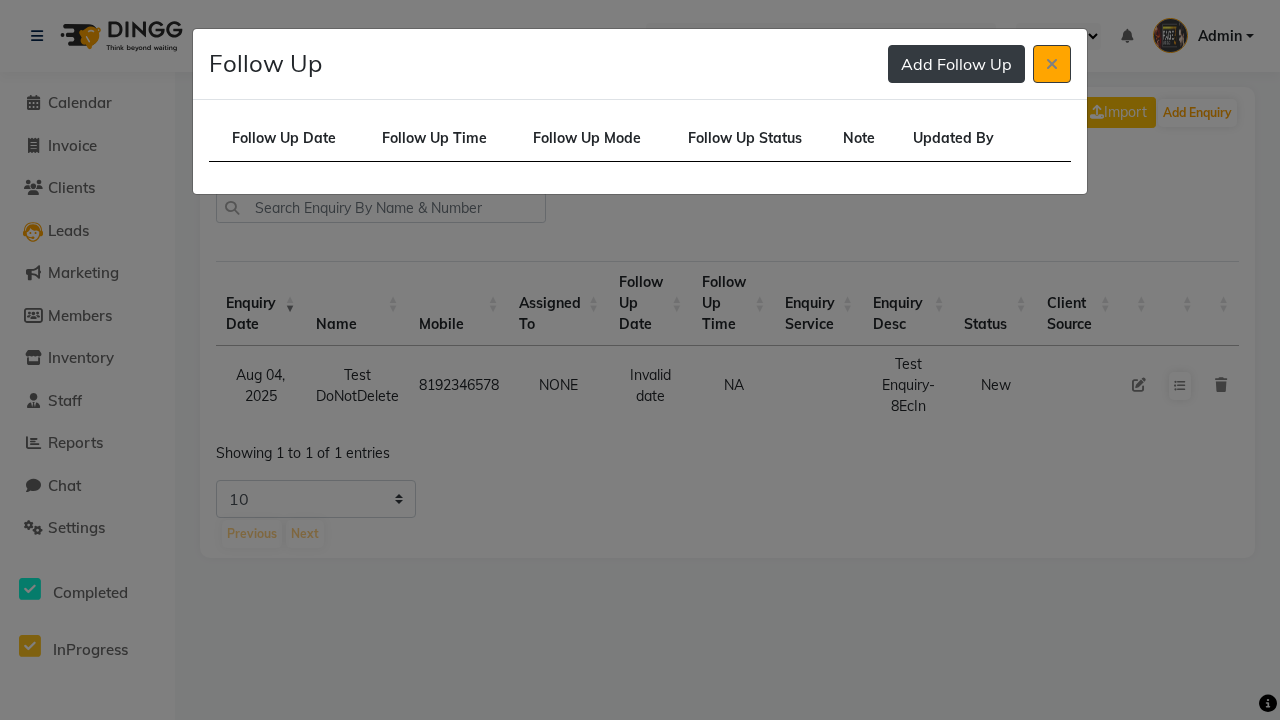 click on "Add Follow Up" 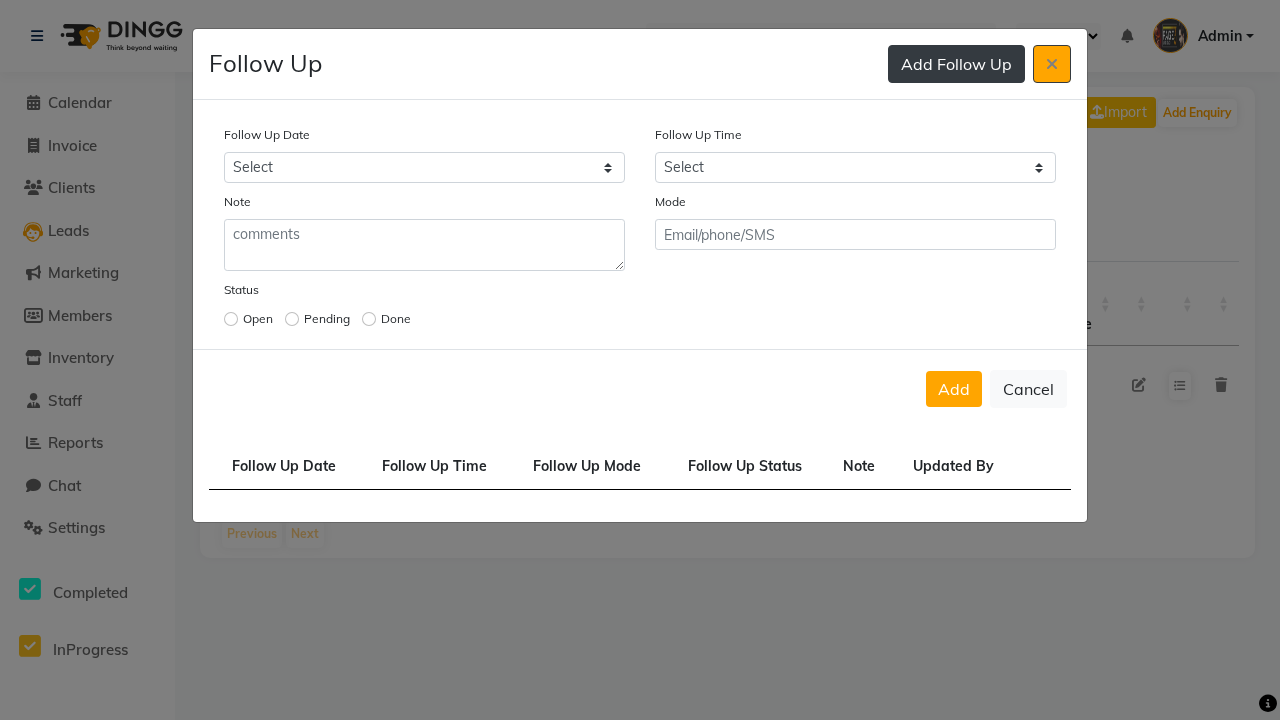 select on "2025-08-04" 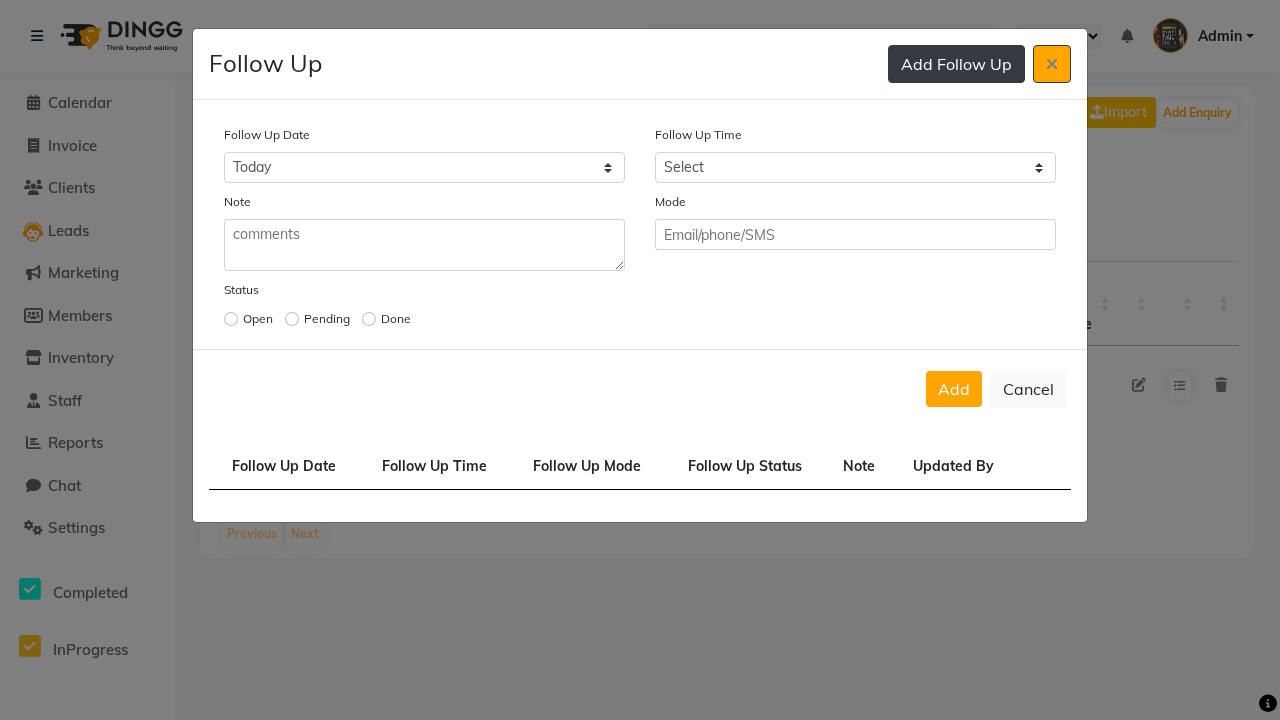 select on "420" 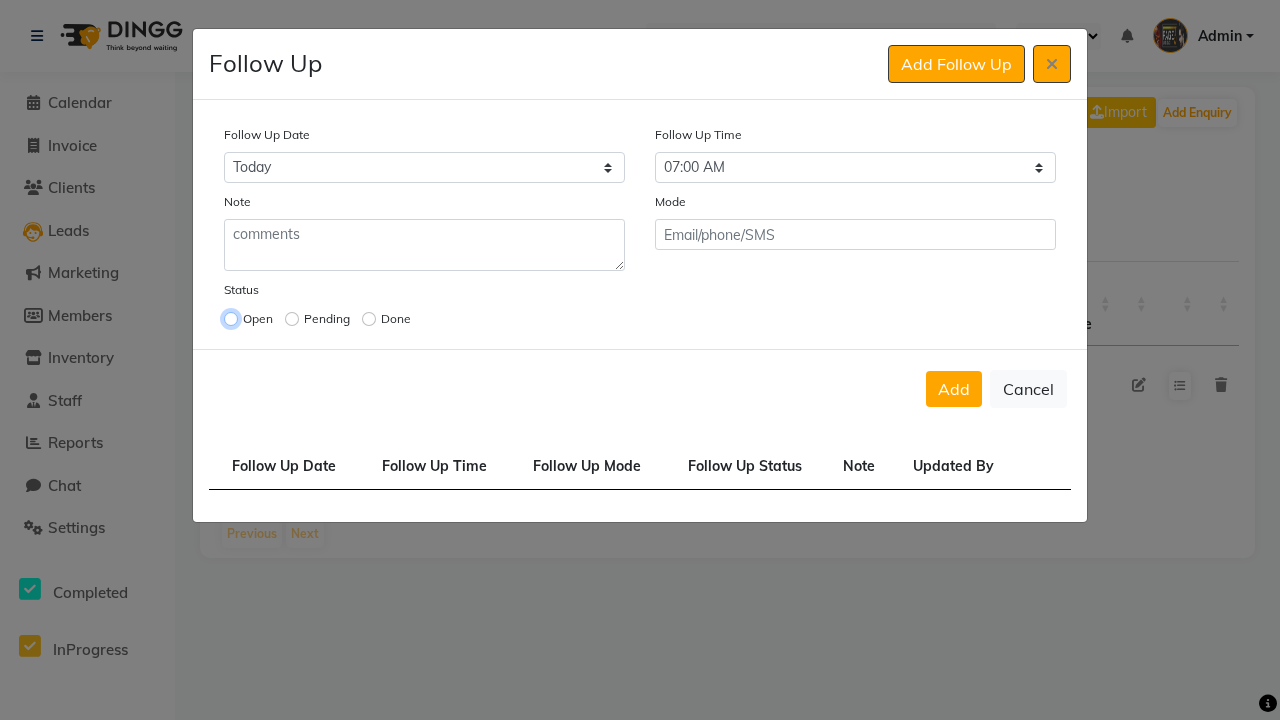 click at bounding box center [231, 319] 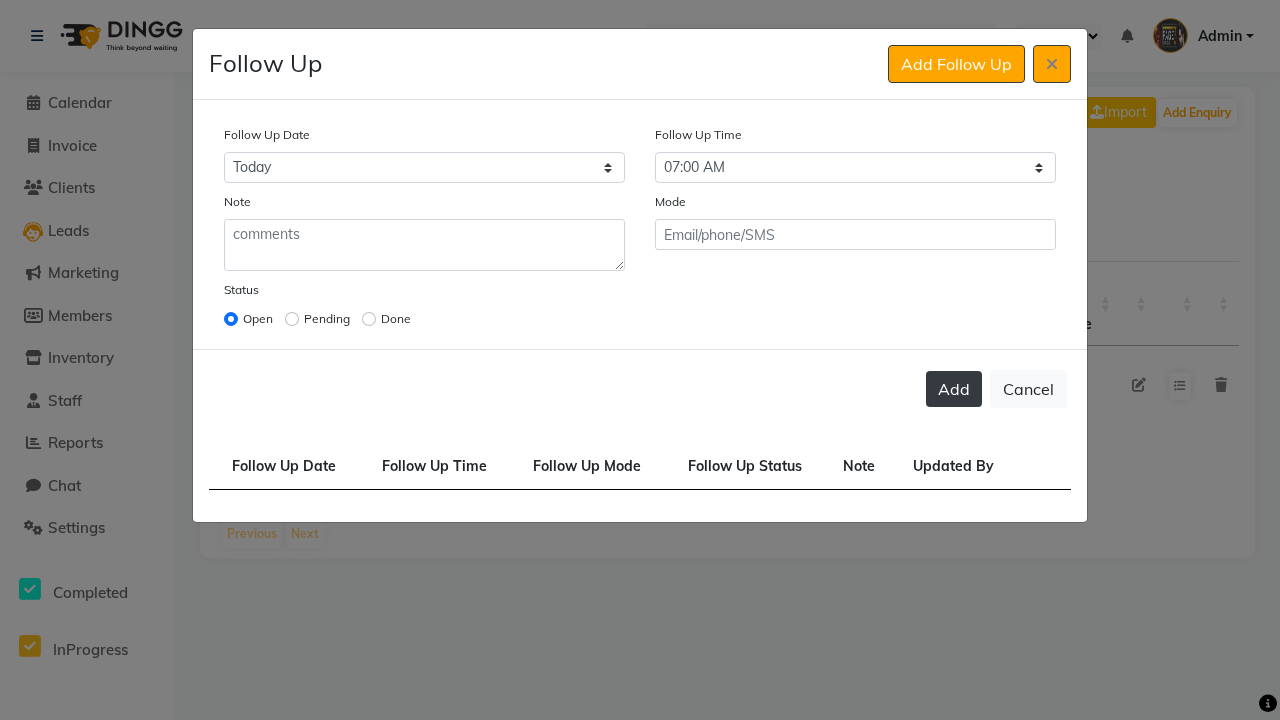 click on "Add" 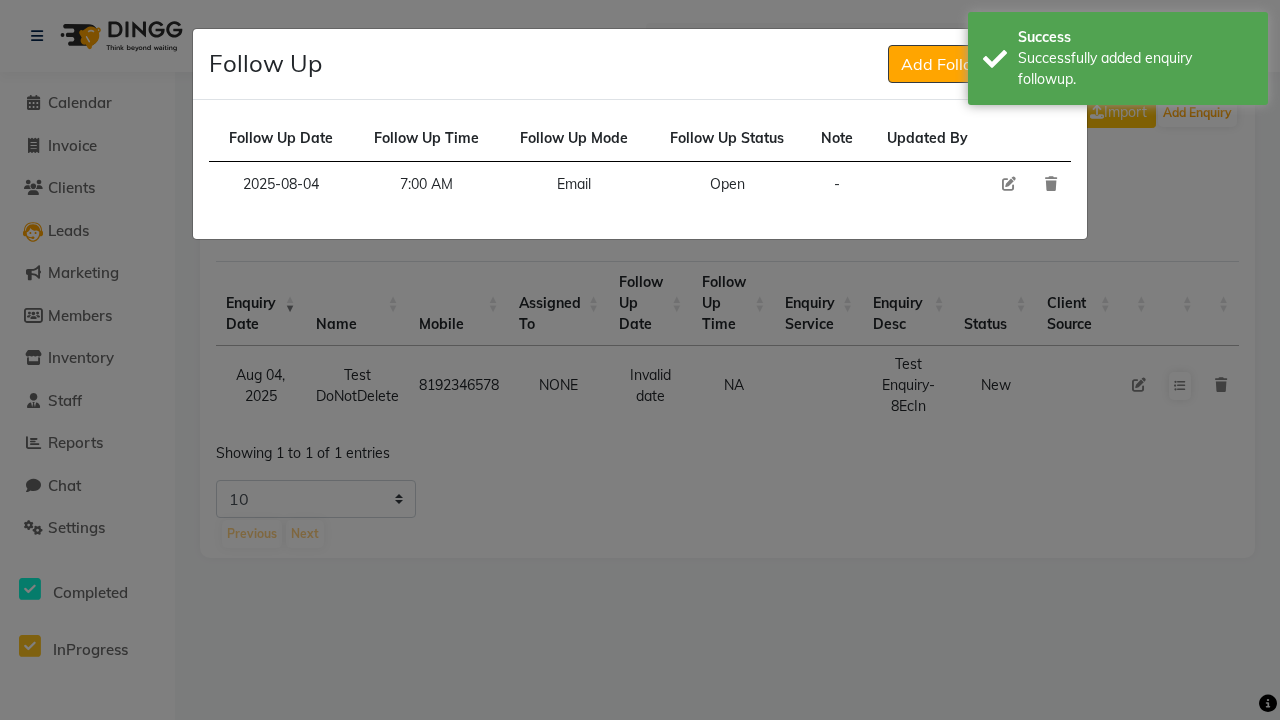 click on "Successfully added enquiry followup." at bounding box center [1135, 69] 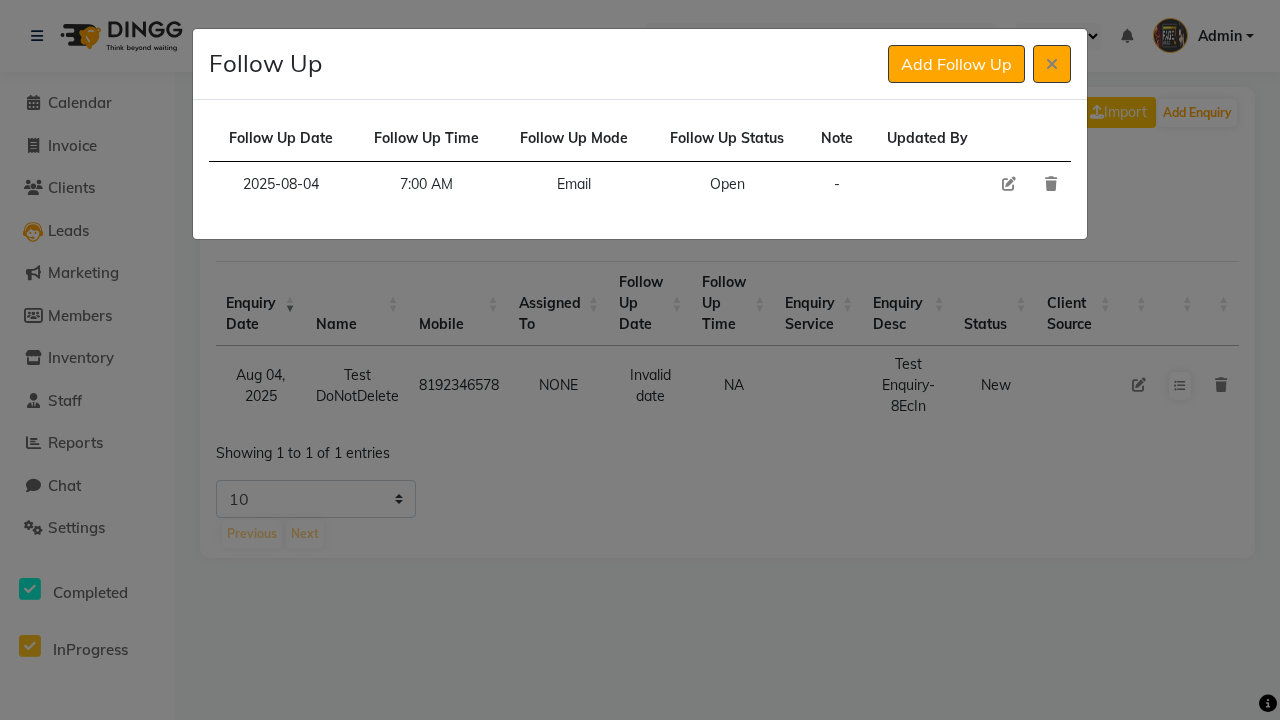 click 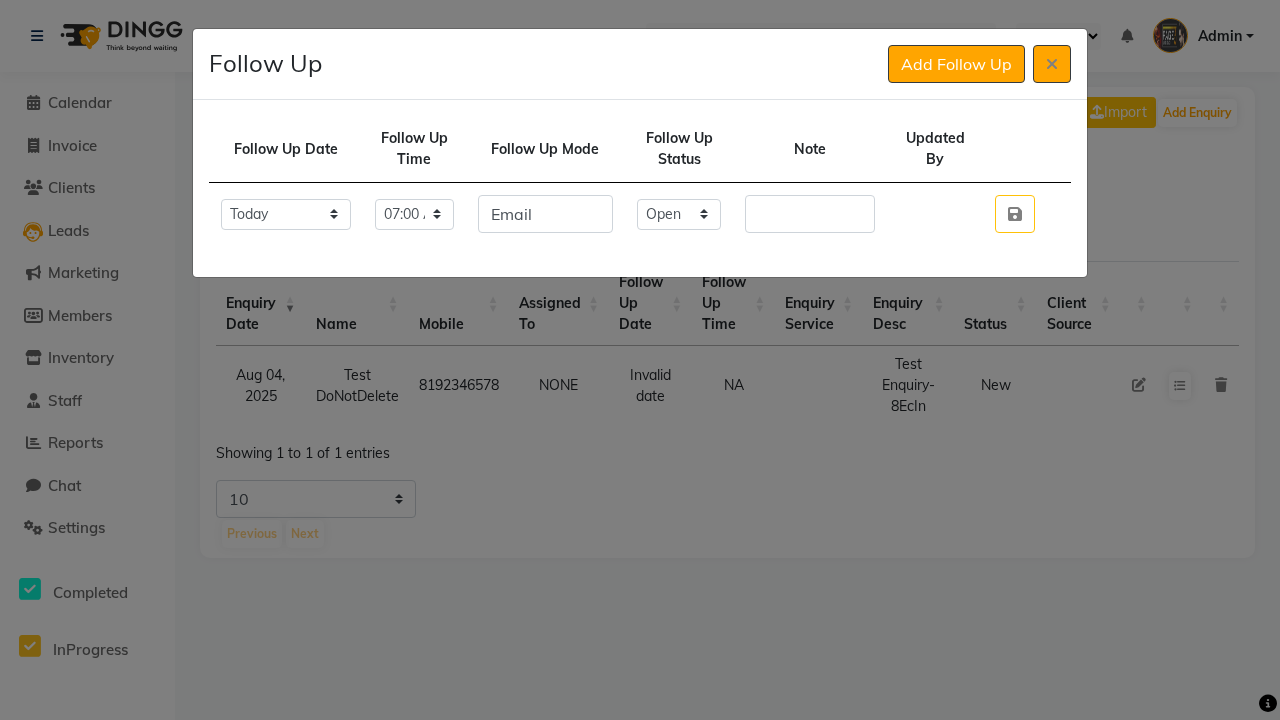 select on "Done" 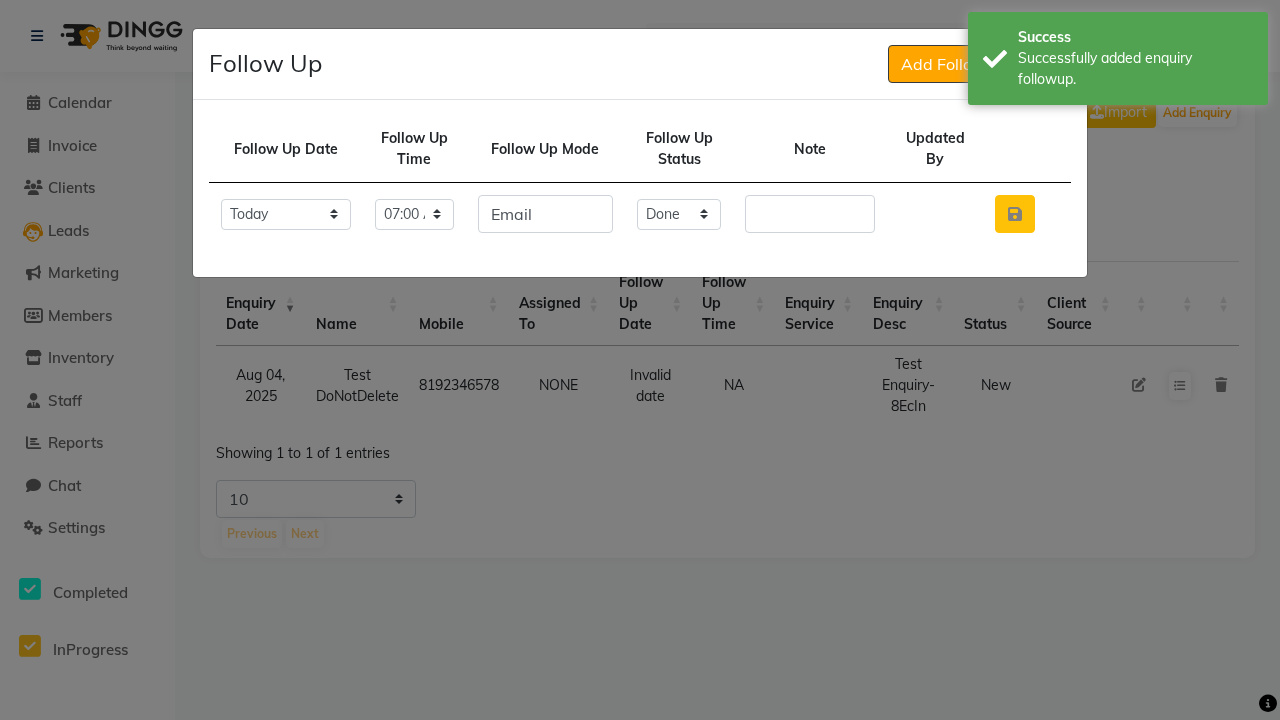 click 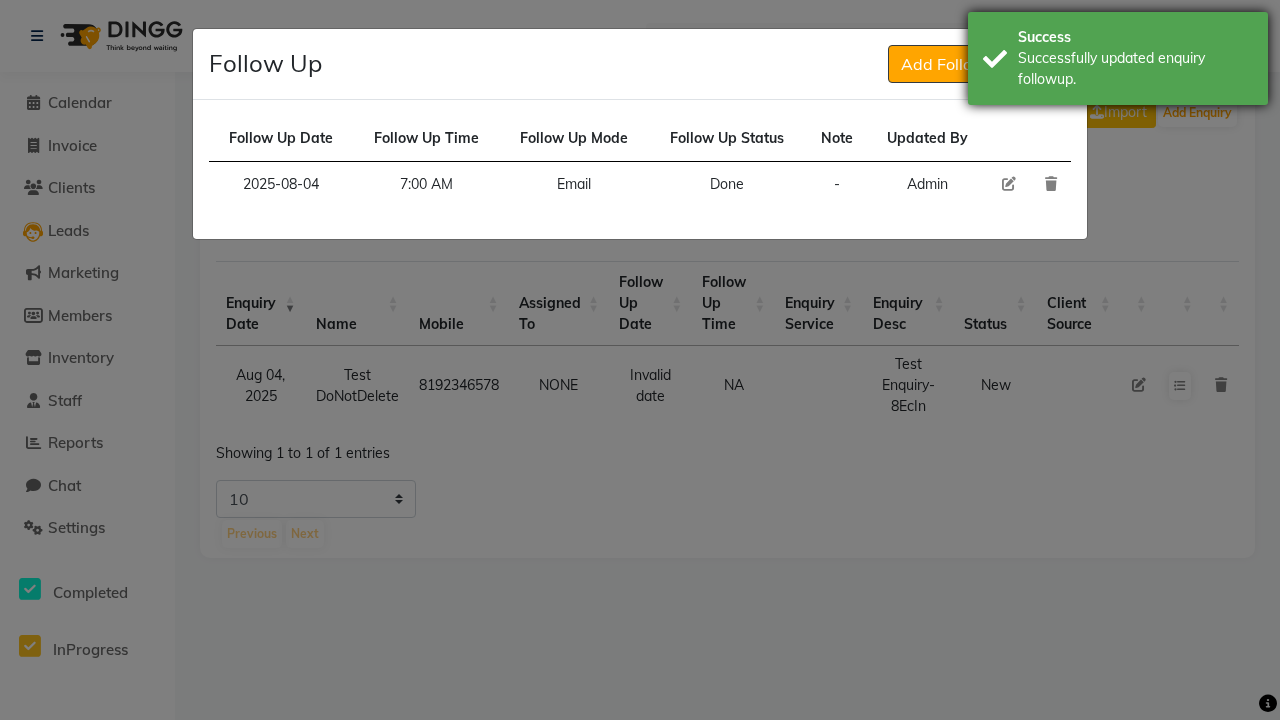 click on "Successfully updated enquiry followup." at bounding box center (1135, 69) 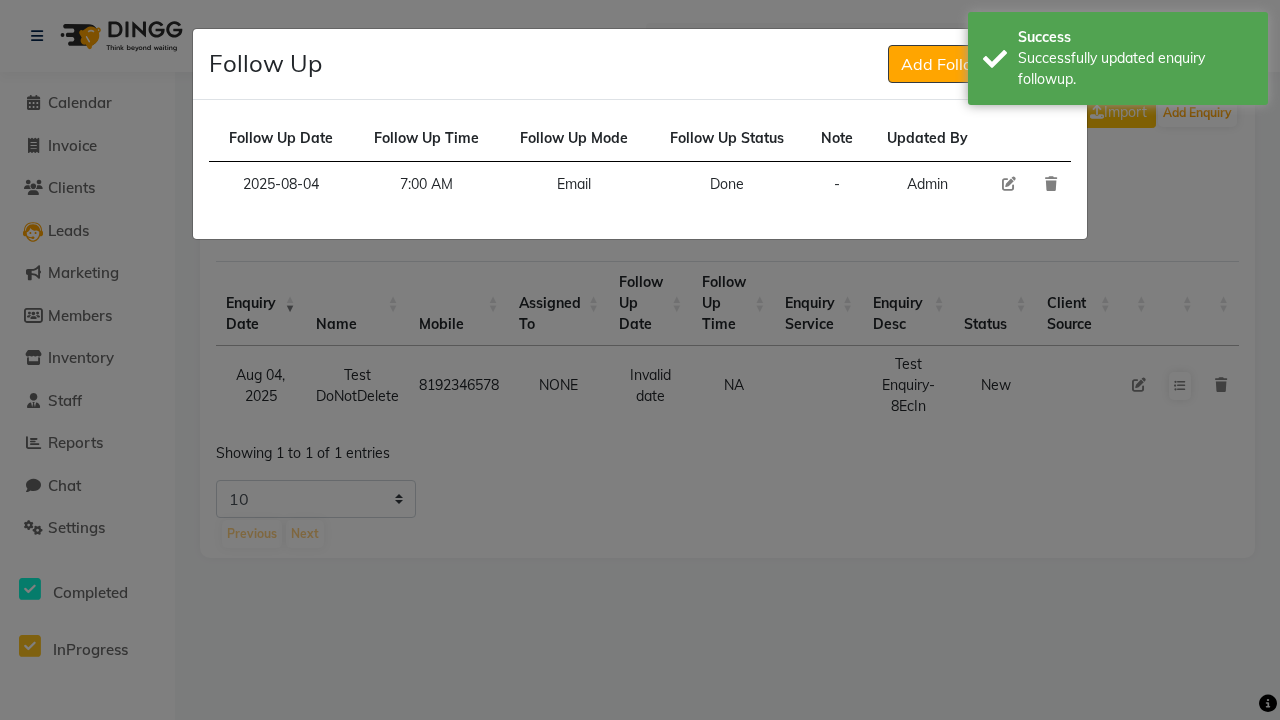 click 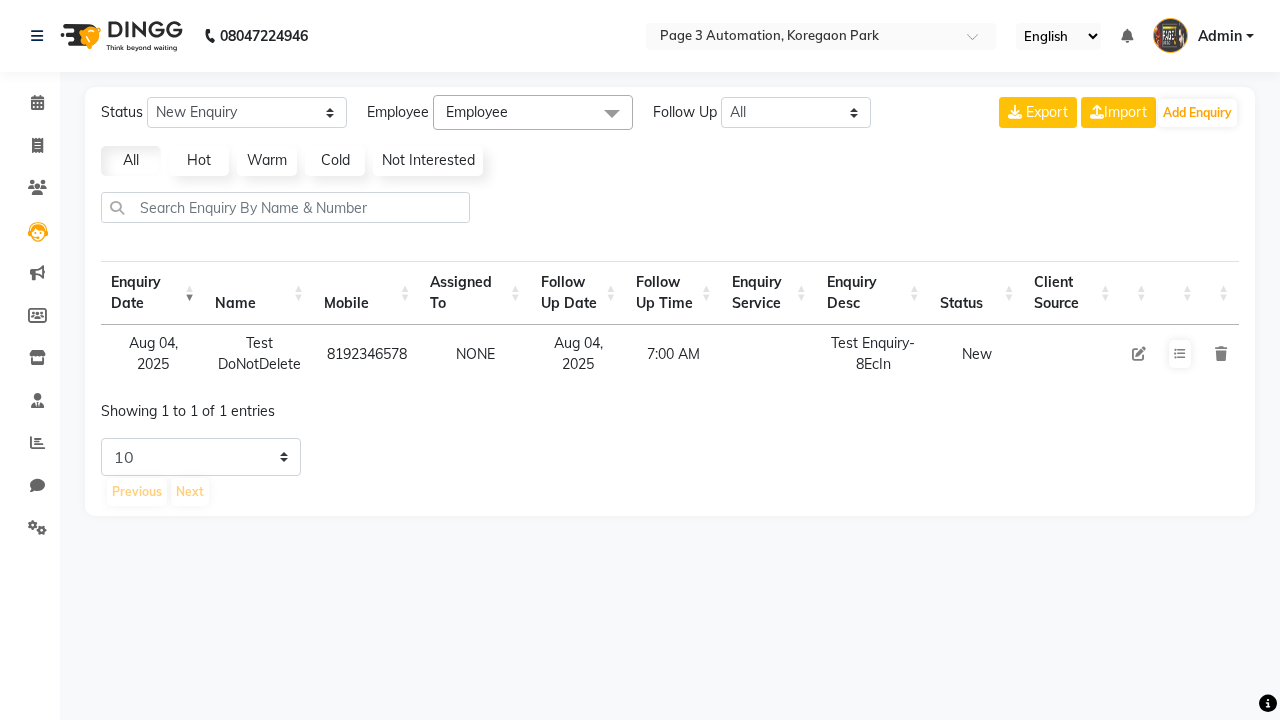 select on "10" 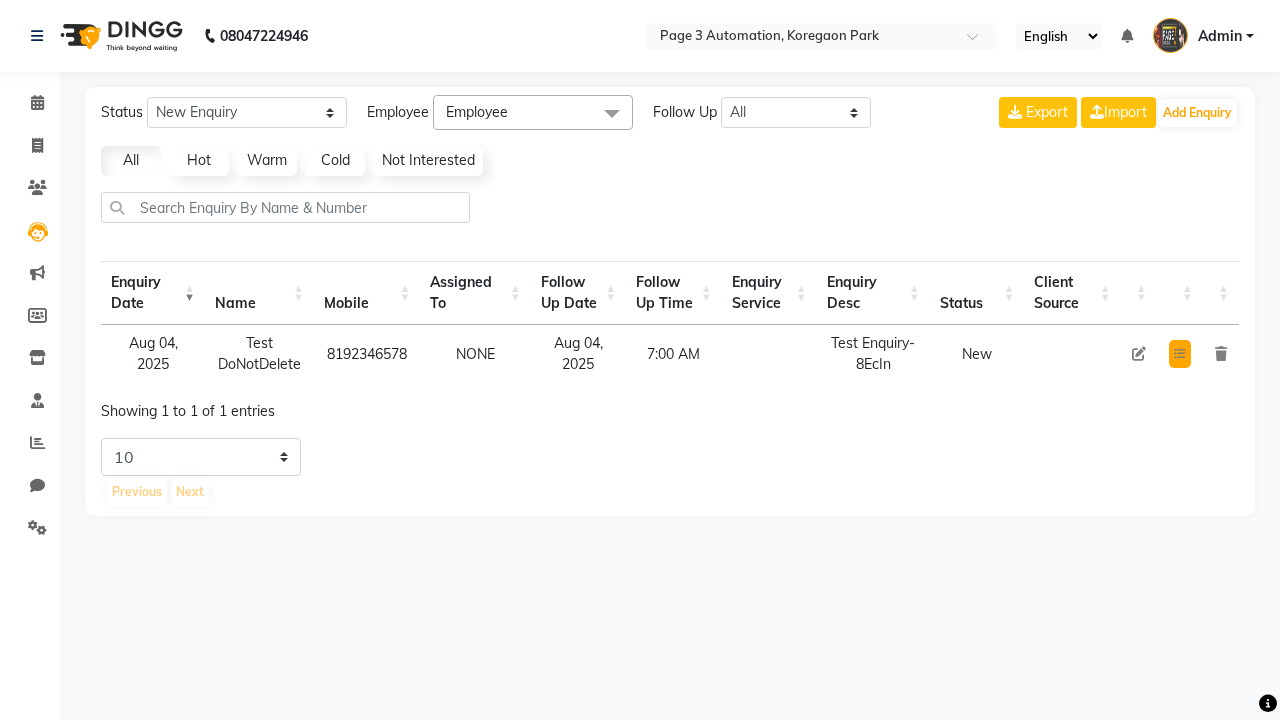 click at bounding box center (1180, 354) 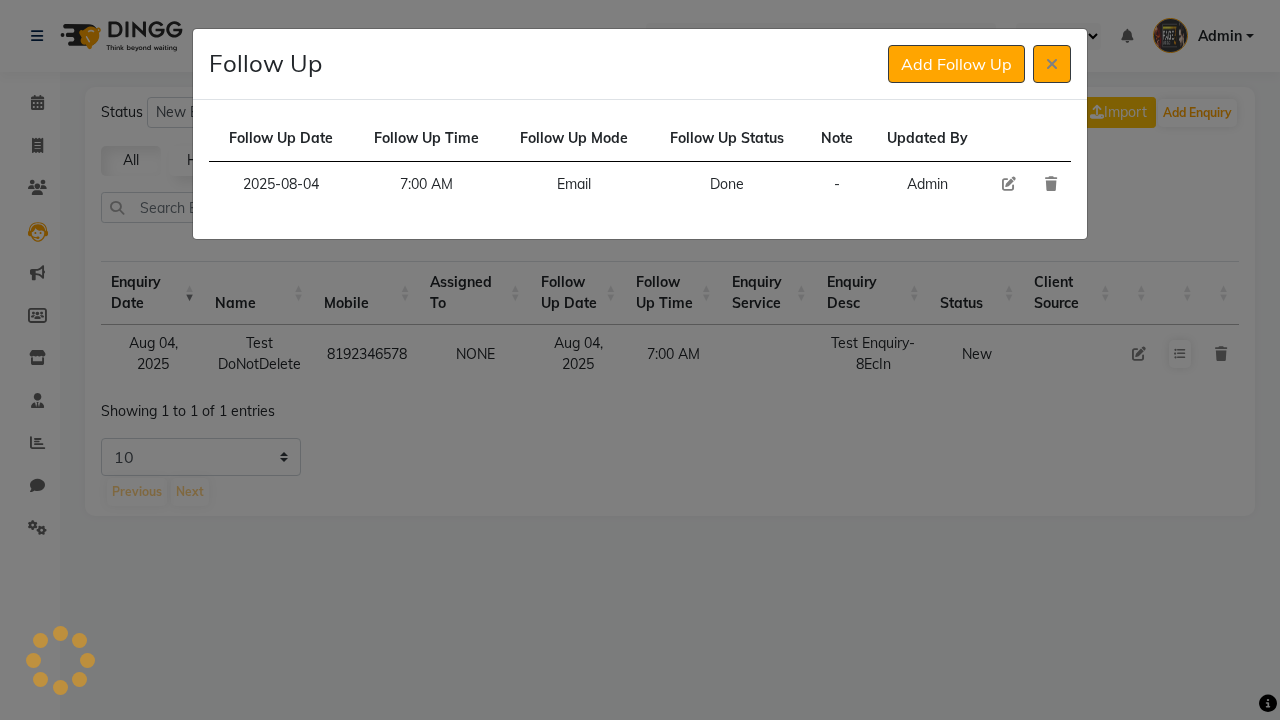 click 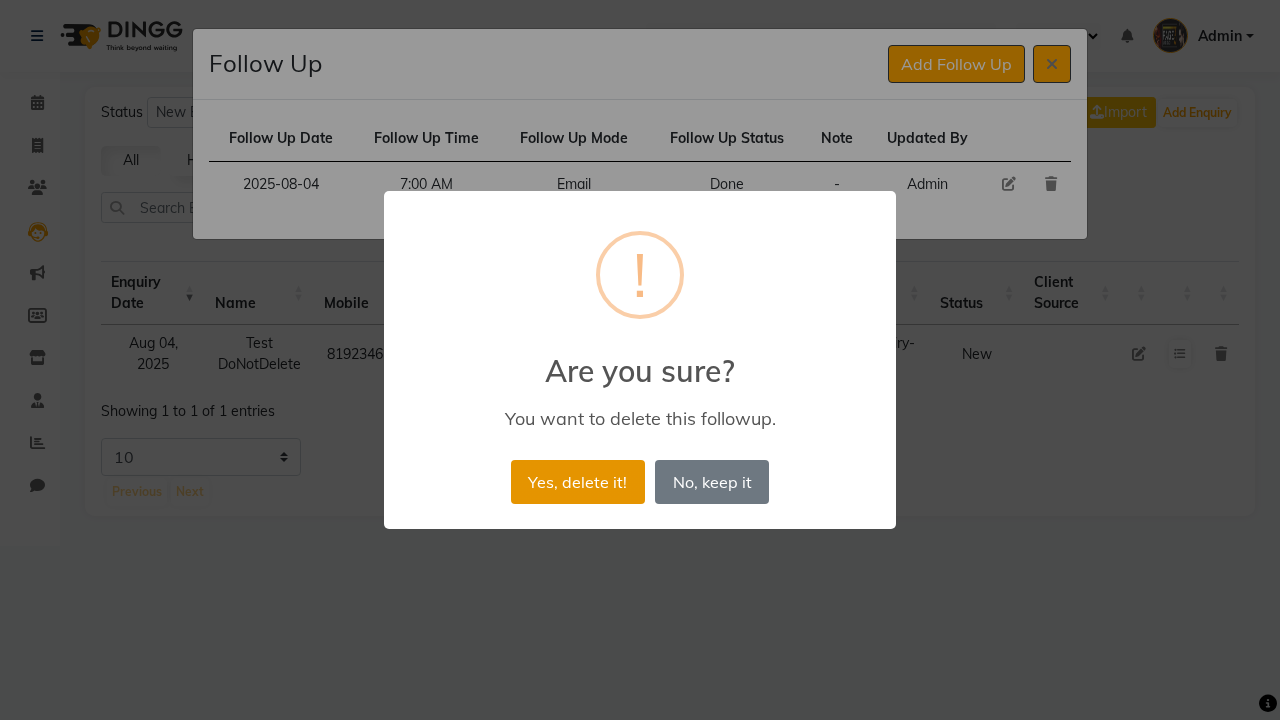 click on "Yes, delete it!" at bounding box center (578, 482) 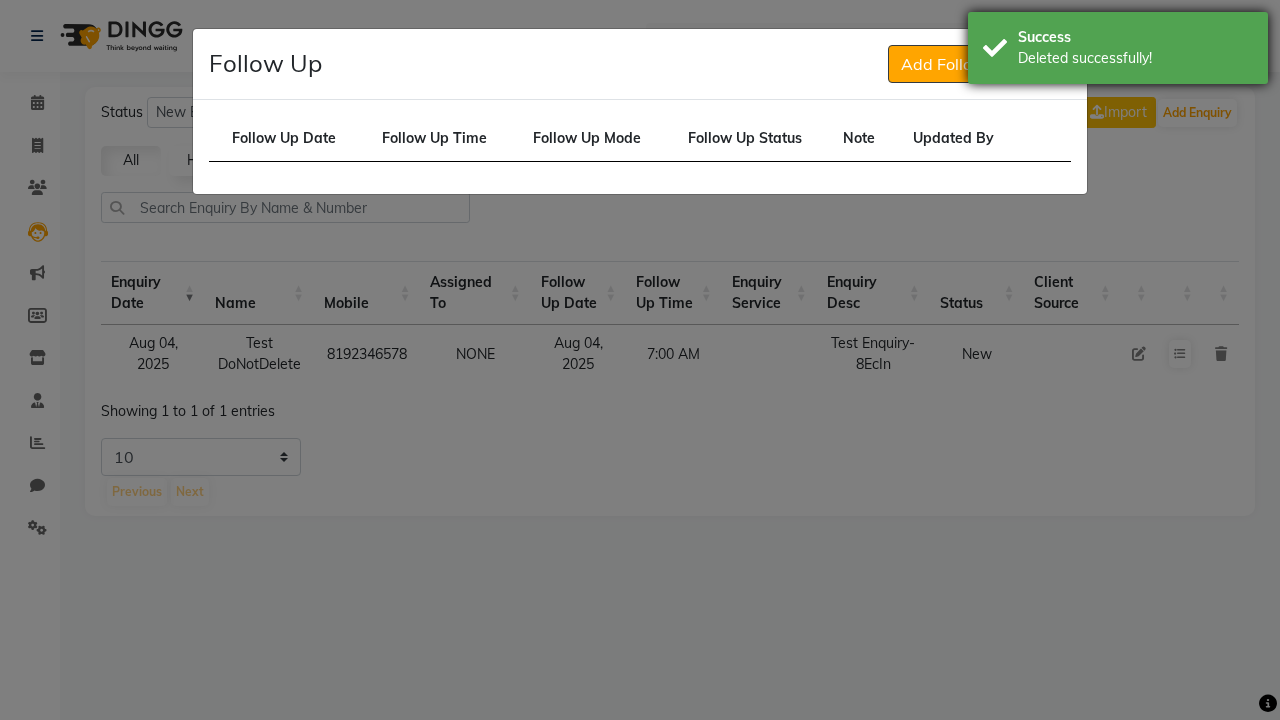 click on "Deleted successfully!" at bounding box center [1135, 58] 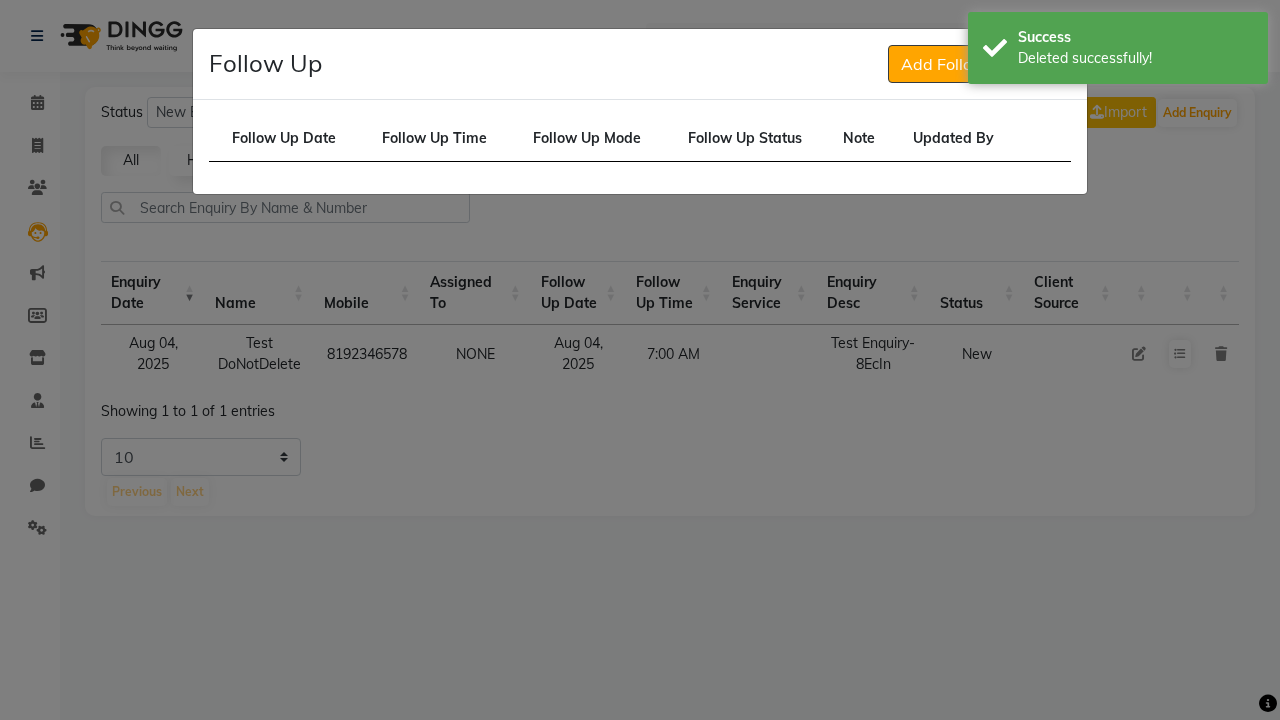click 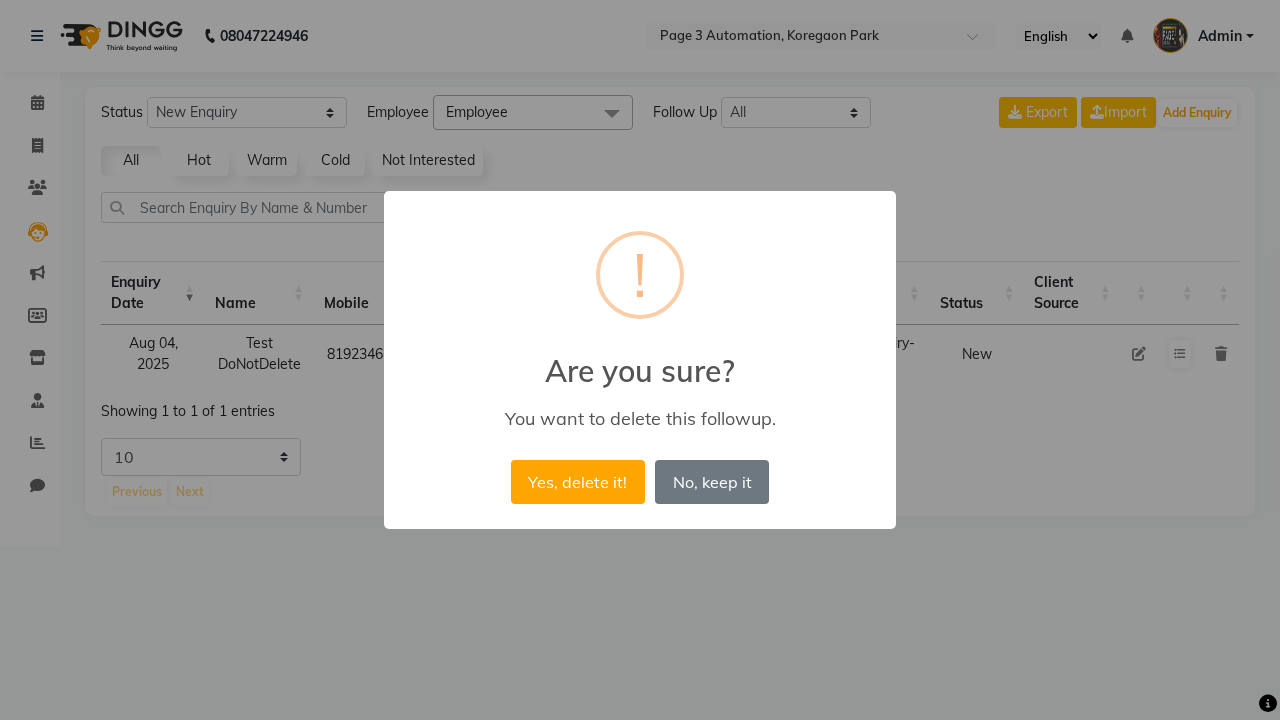 select on "10" 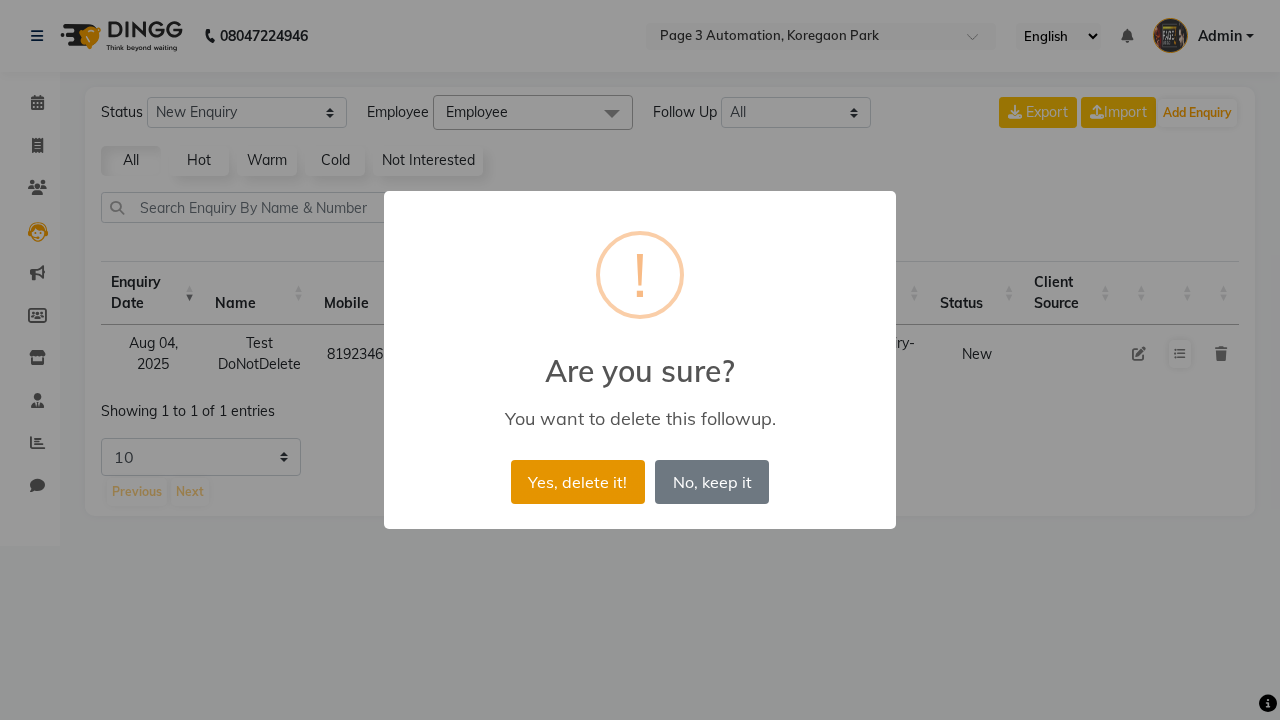 click on "Yes, delete it!" at bounding box center (578, 482) 